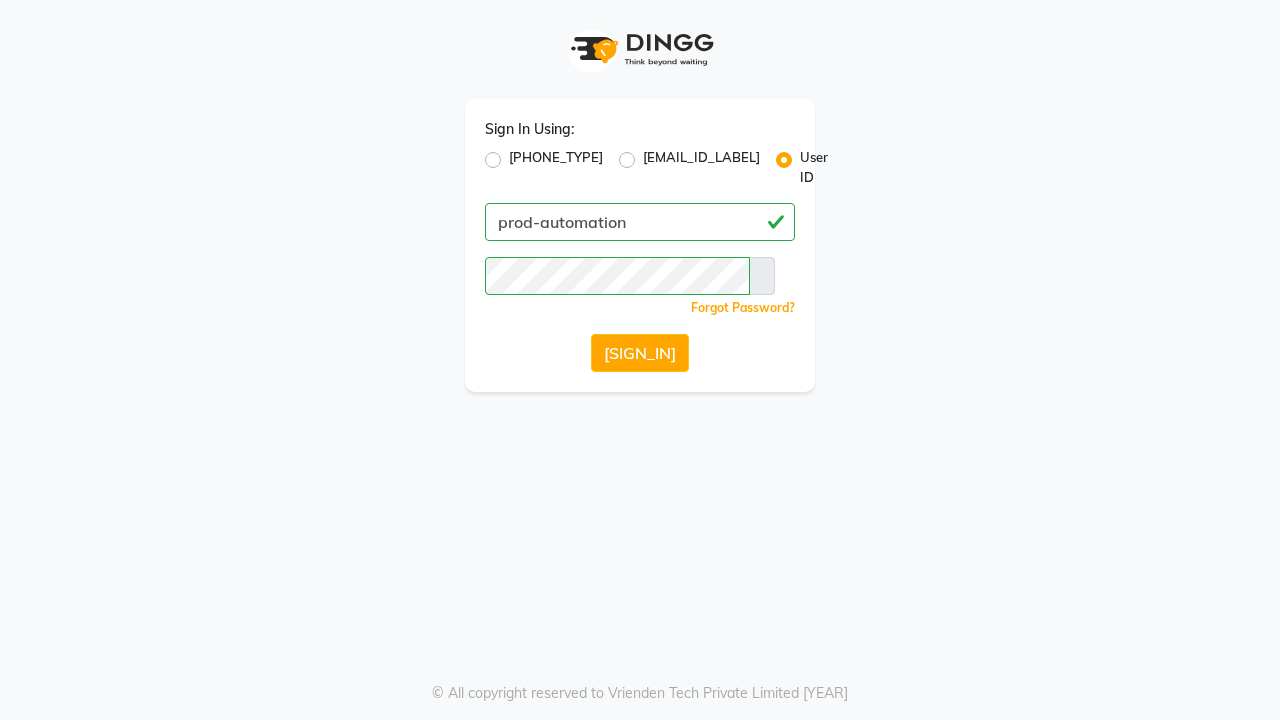 scroll, scrollTop: 0, scrollLeft: 0, axis: both 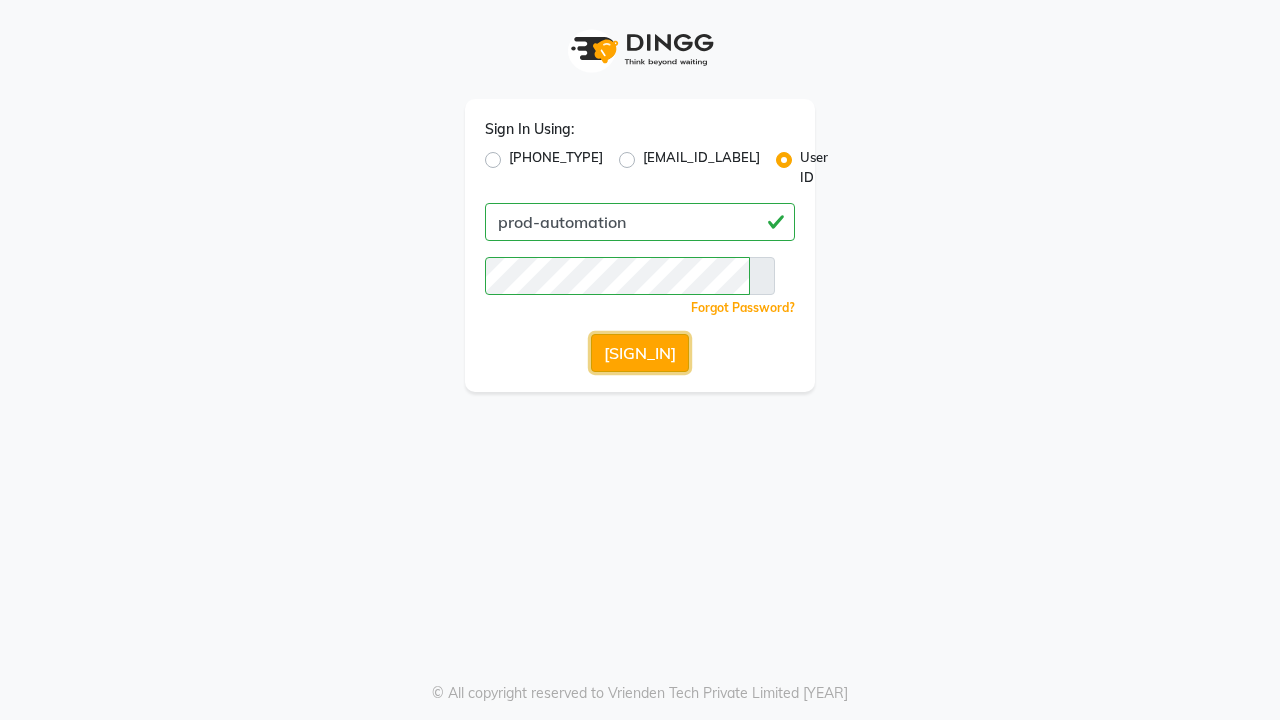 click on "[SIGN_IN]" at bounding box center [640, 353] 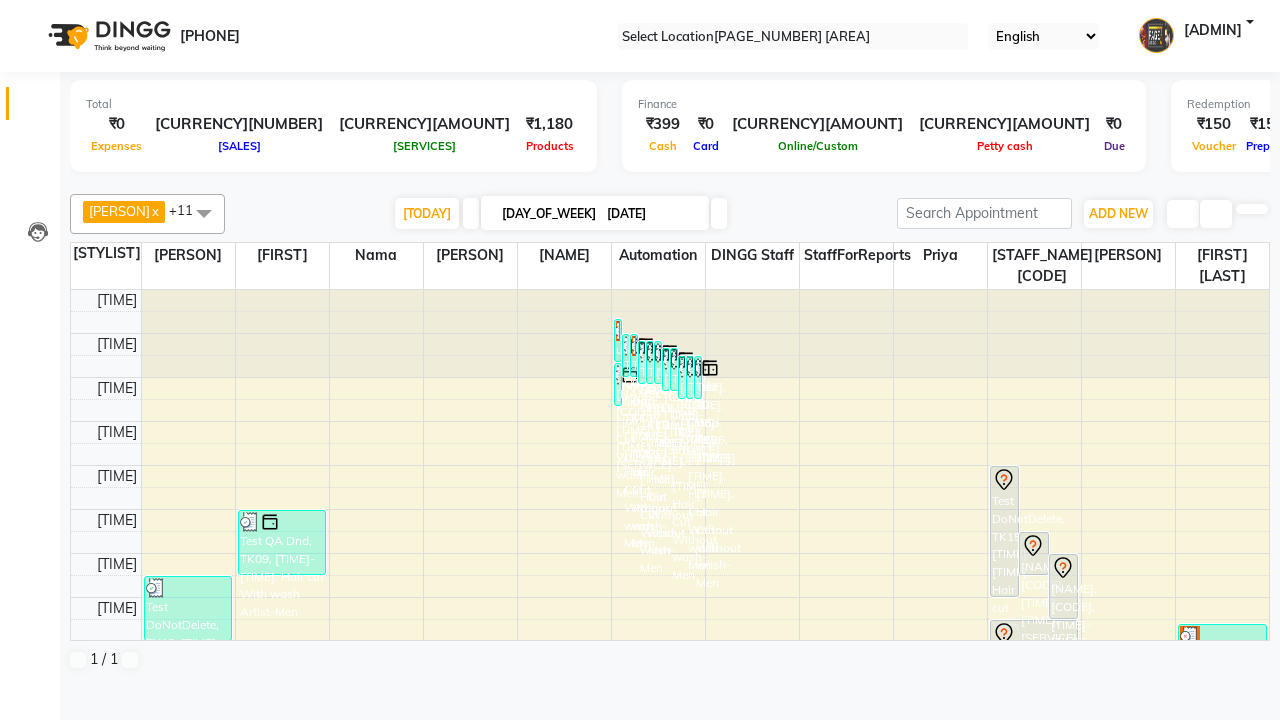 click at bounding box center (31, 8) 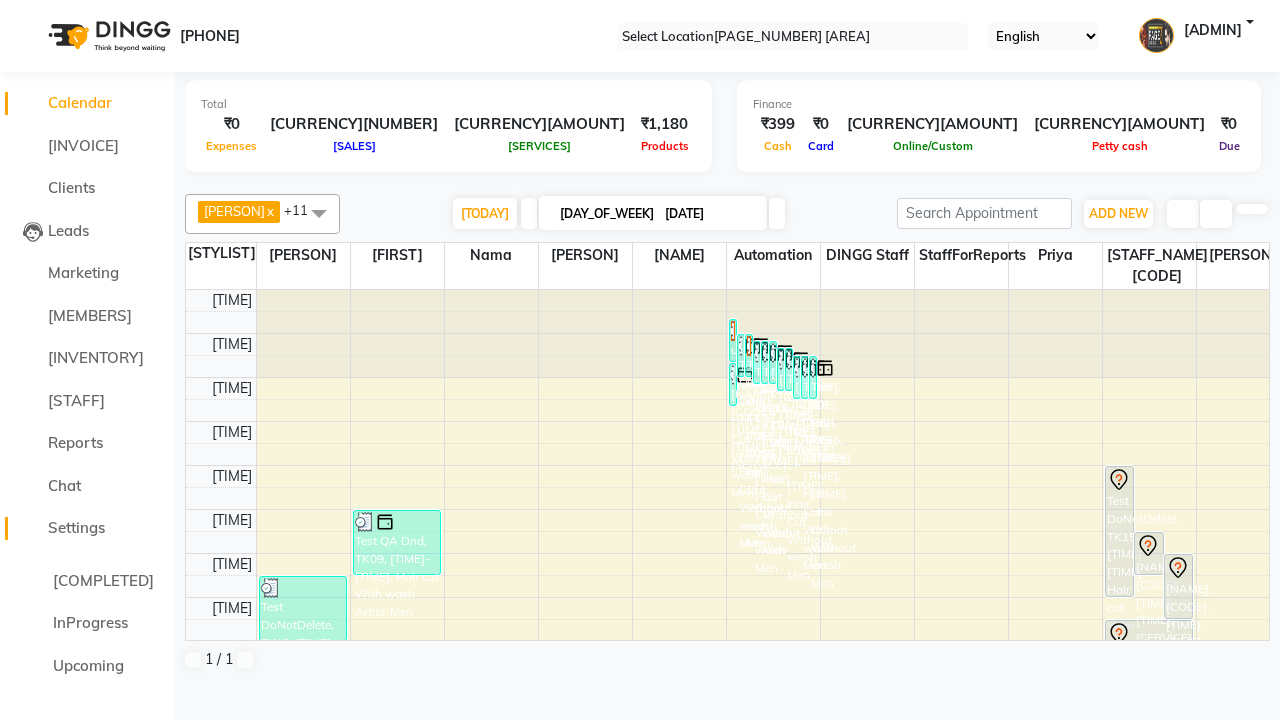 click on "Settings" at bounding box center (76, 527) 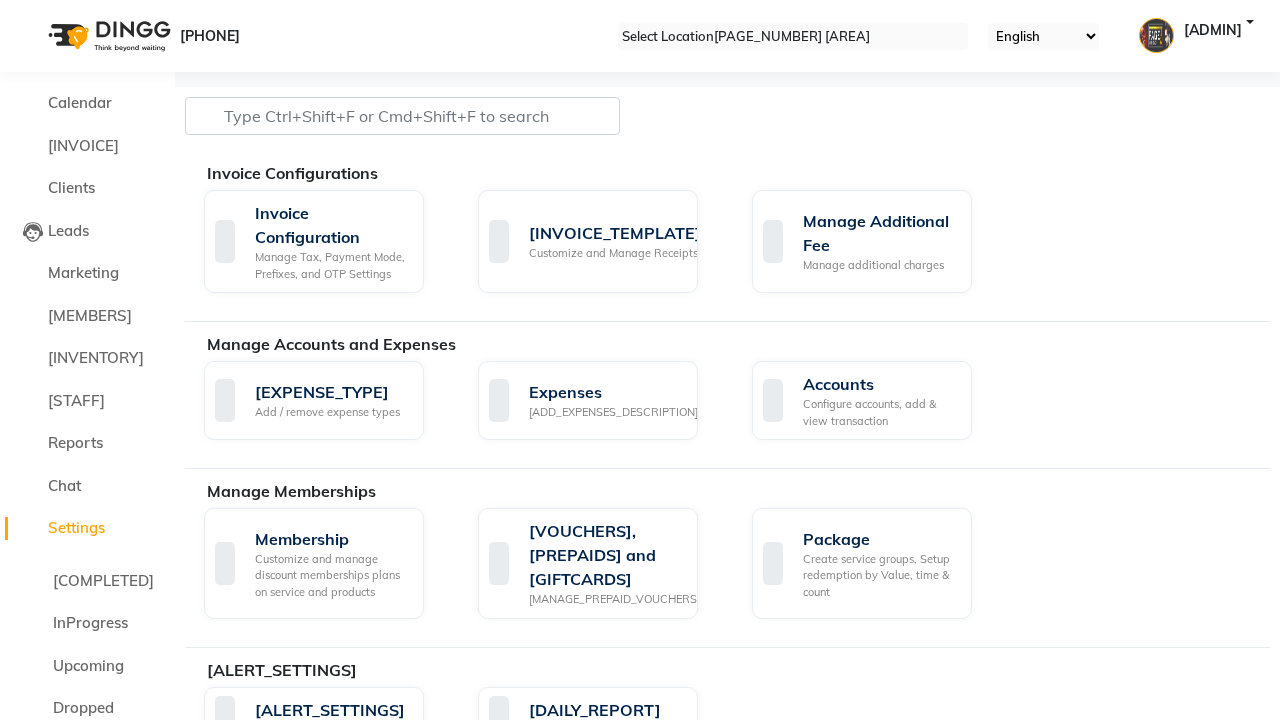click at bounding box center (31, 8) 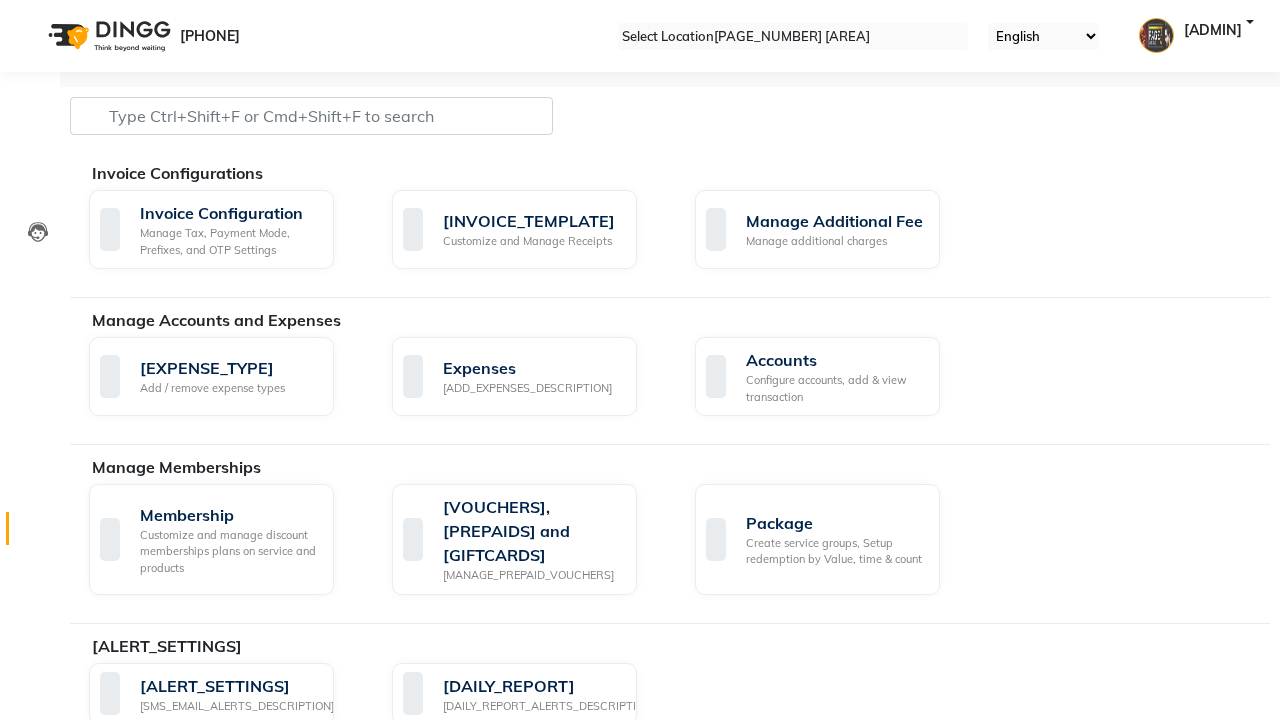 click at bounding box center [38, 533] 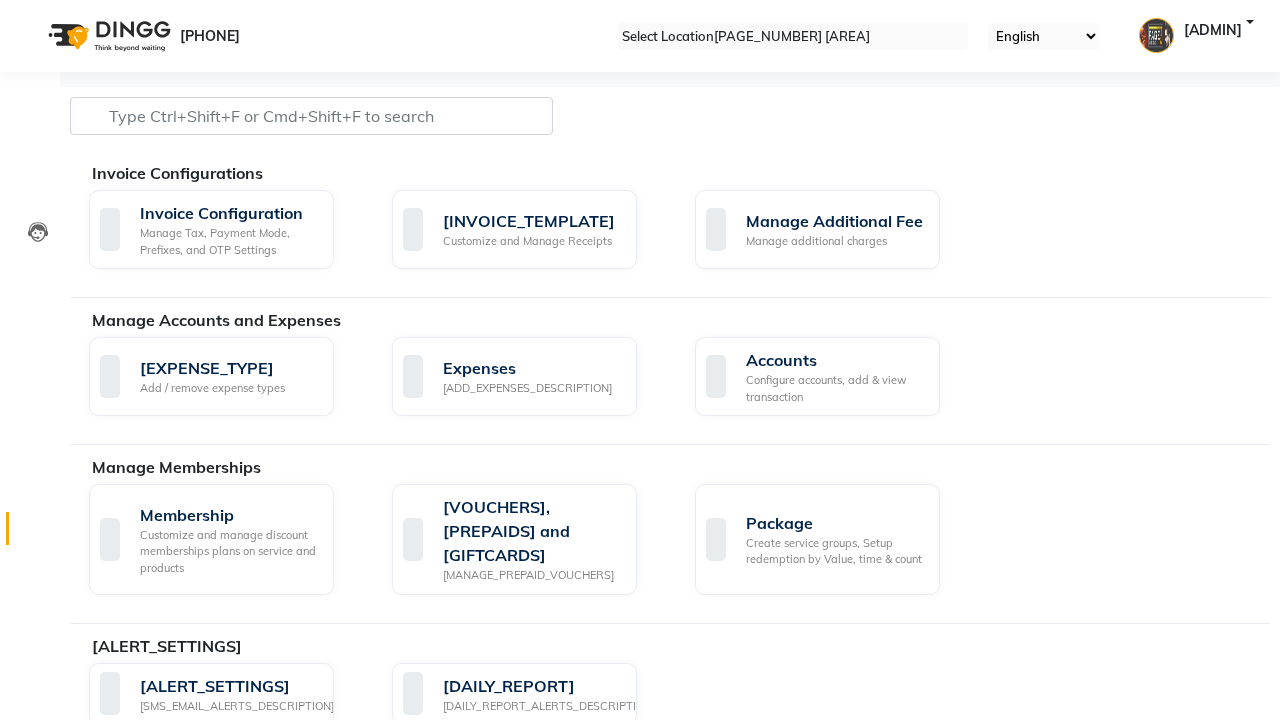 click on "[DATA_IMPORT]" at bounding box center (532, 1518) 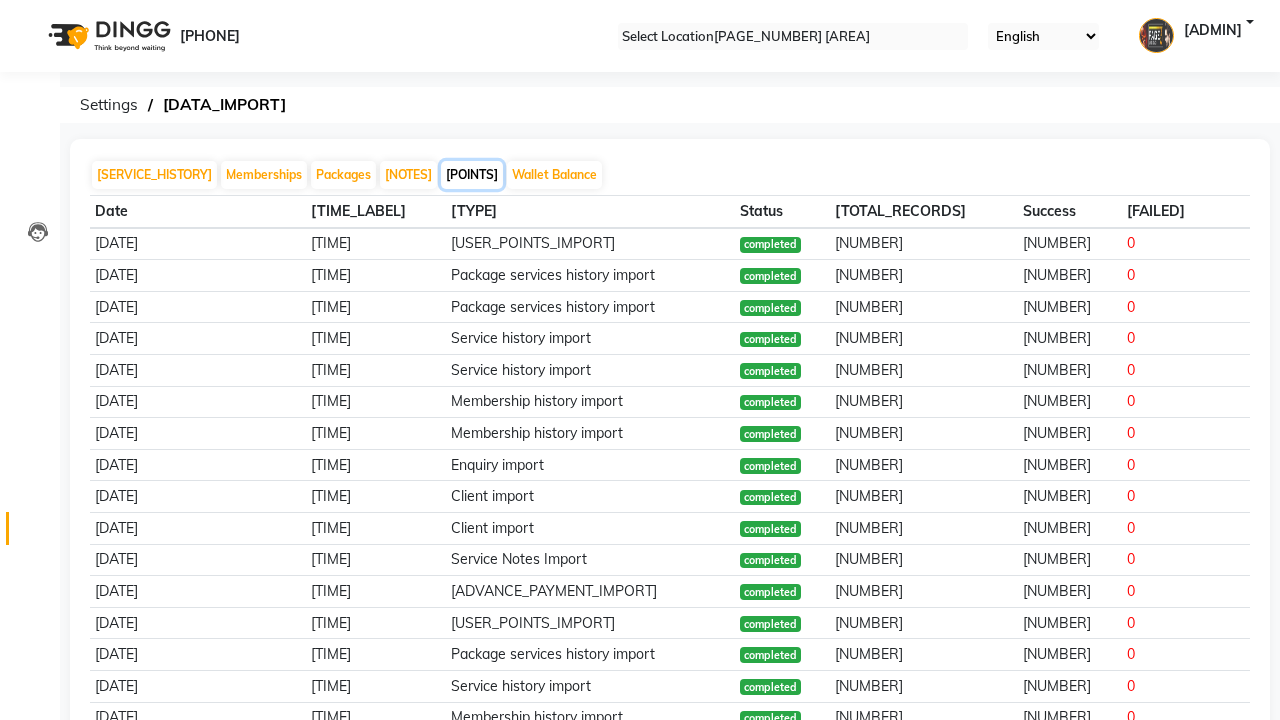 click on "[POINTS]" at bounding box center [472, 175] 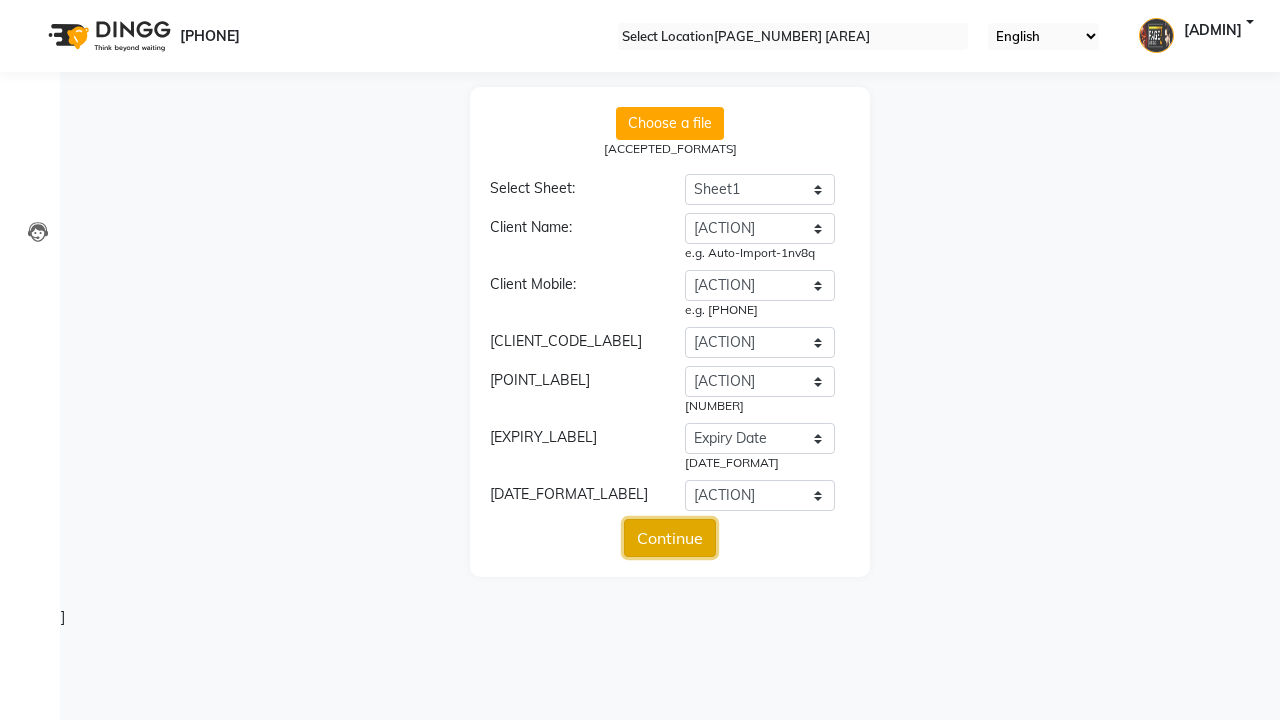 click on "Continue" at bounding box center [670, 538] 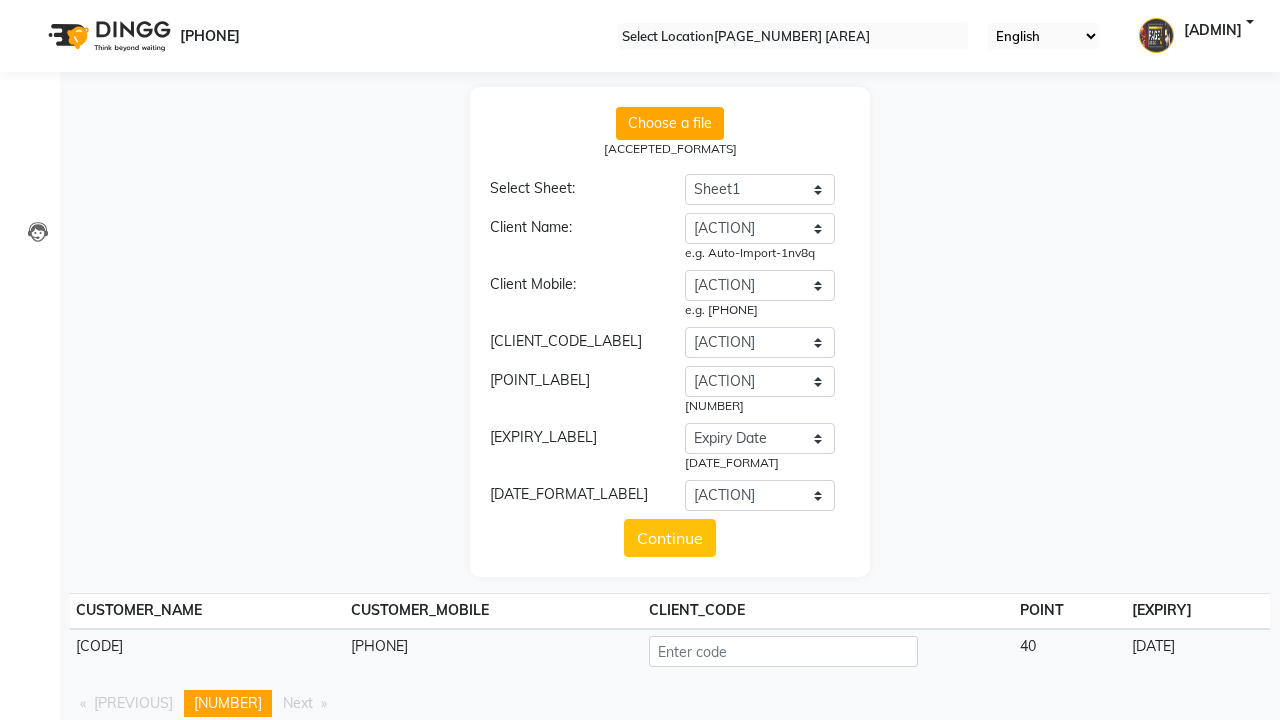 click on "Upload" at bounding box center [670, 752] 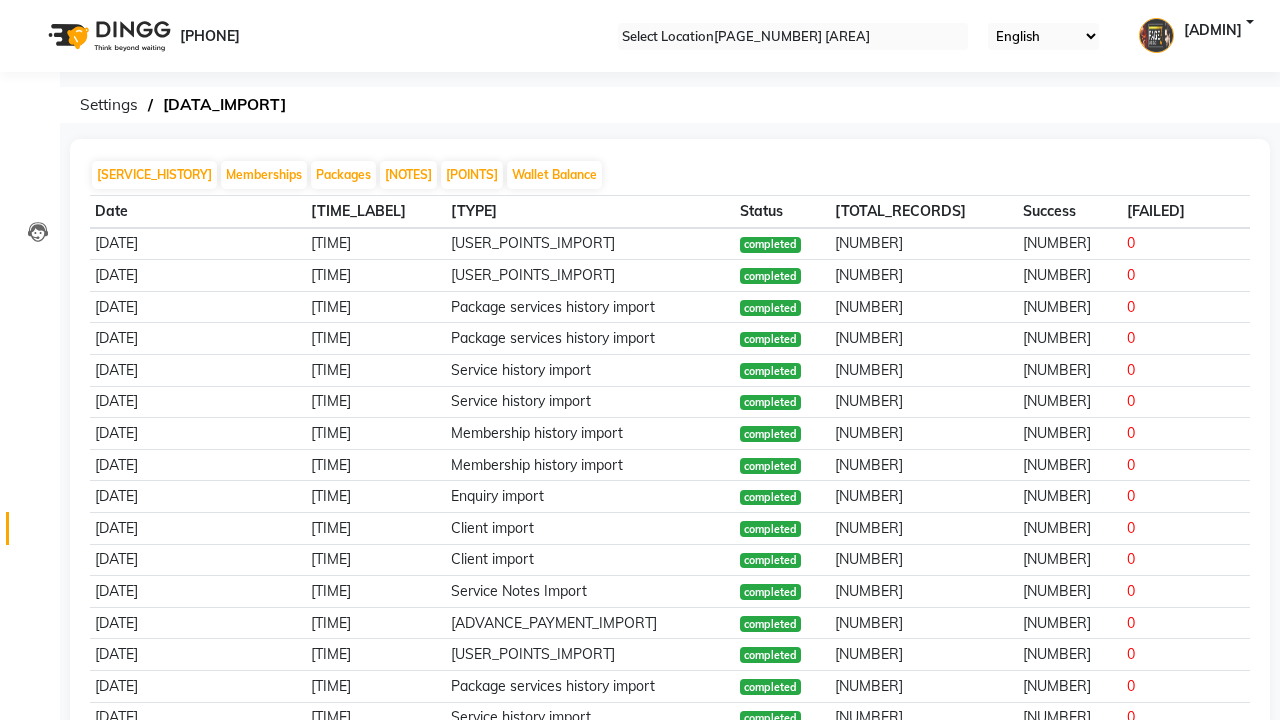 click on "Bulk insert completed successfully" at bounding box center [640, 25378] 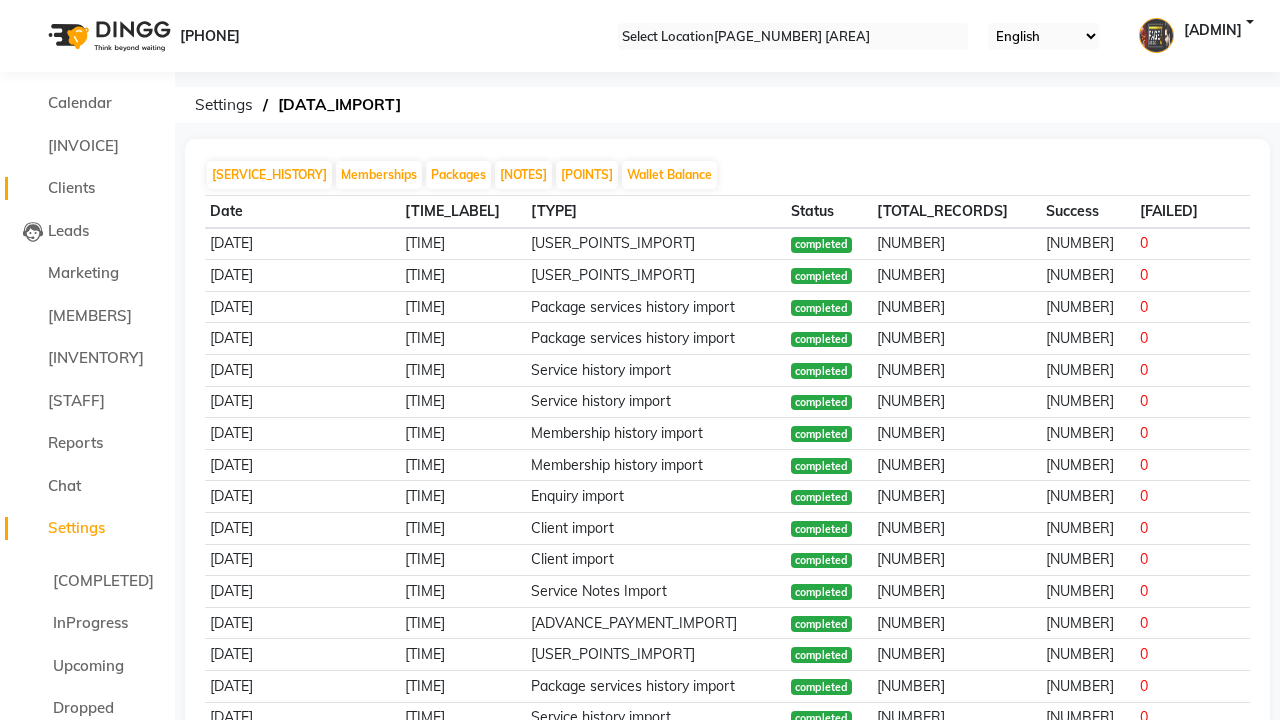 click on "Clients" at bounding box center [71, 187] 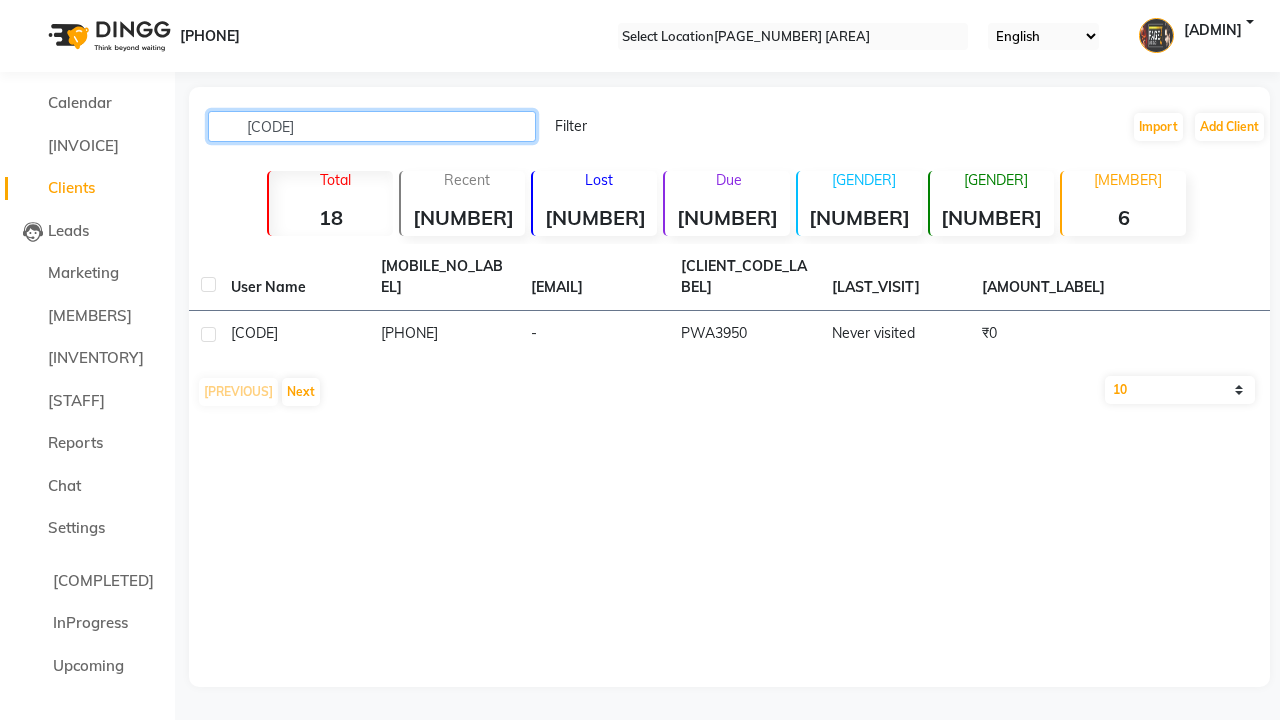 type on "[CODE]" 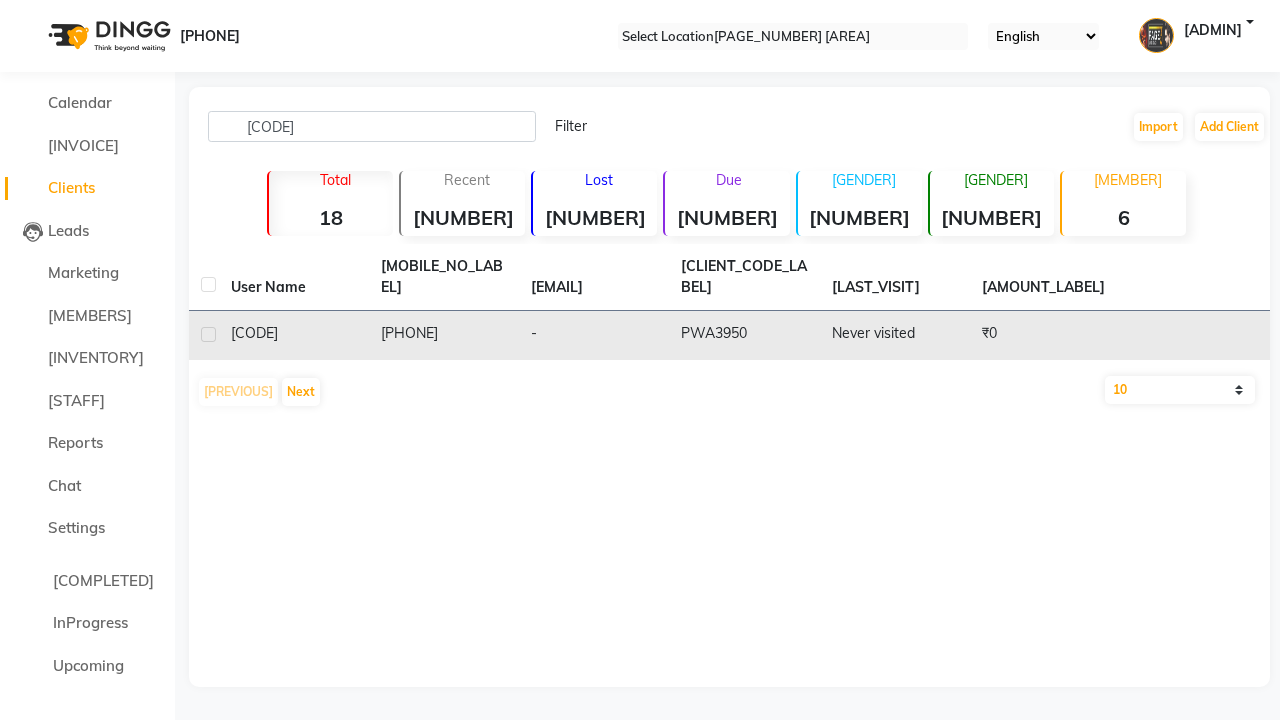 click on "PWA3950" at bounding box center (744, 335) 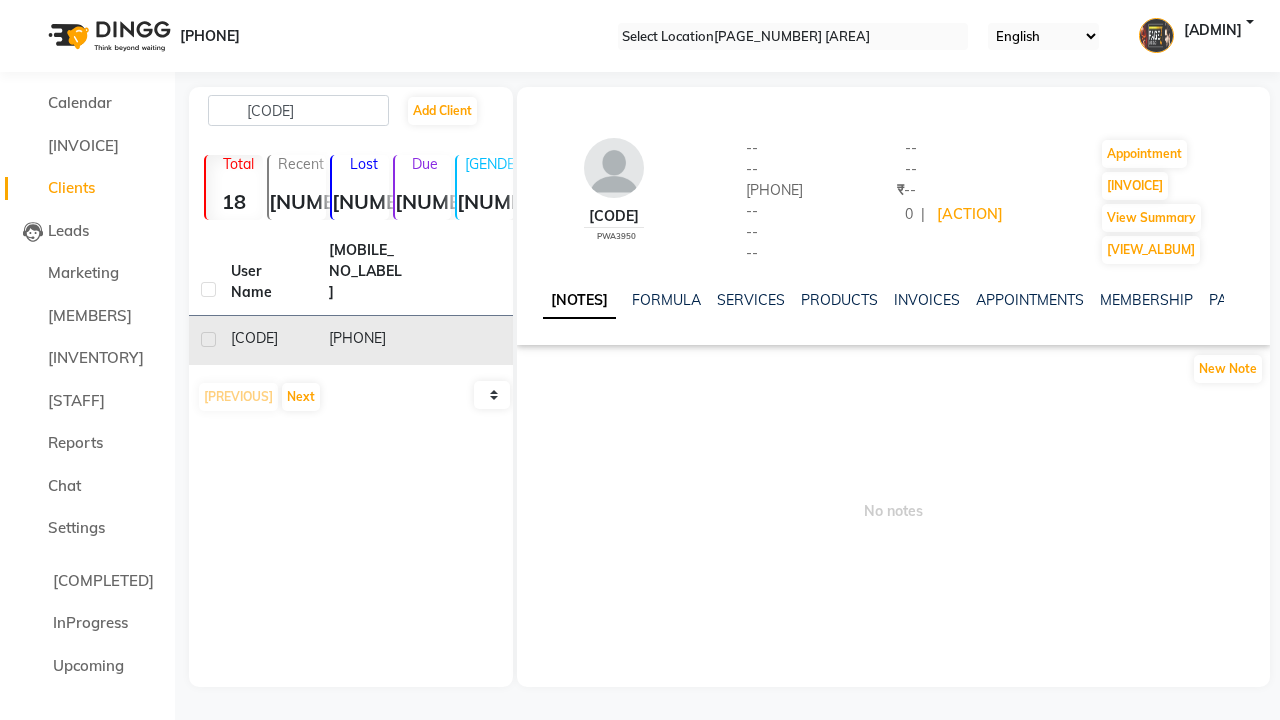 click on "POINTS" at bounding box center (1513, 300) 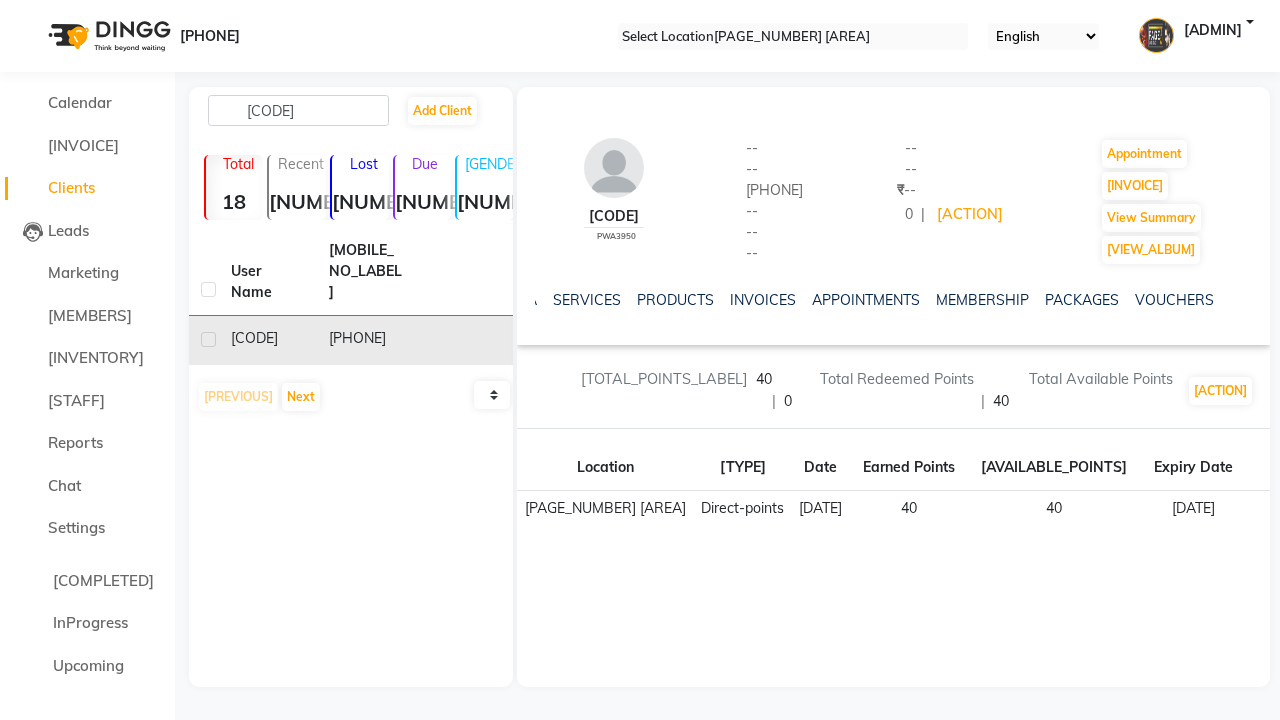 scroll, scrollTop: 0, scrollLeft: 467, axis: horizontal 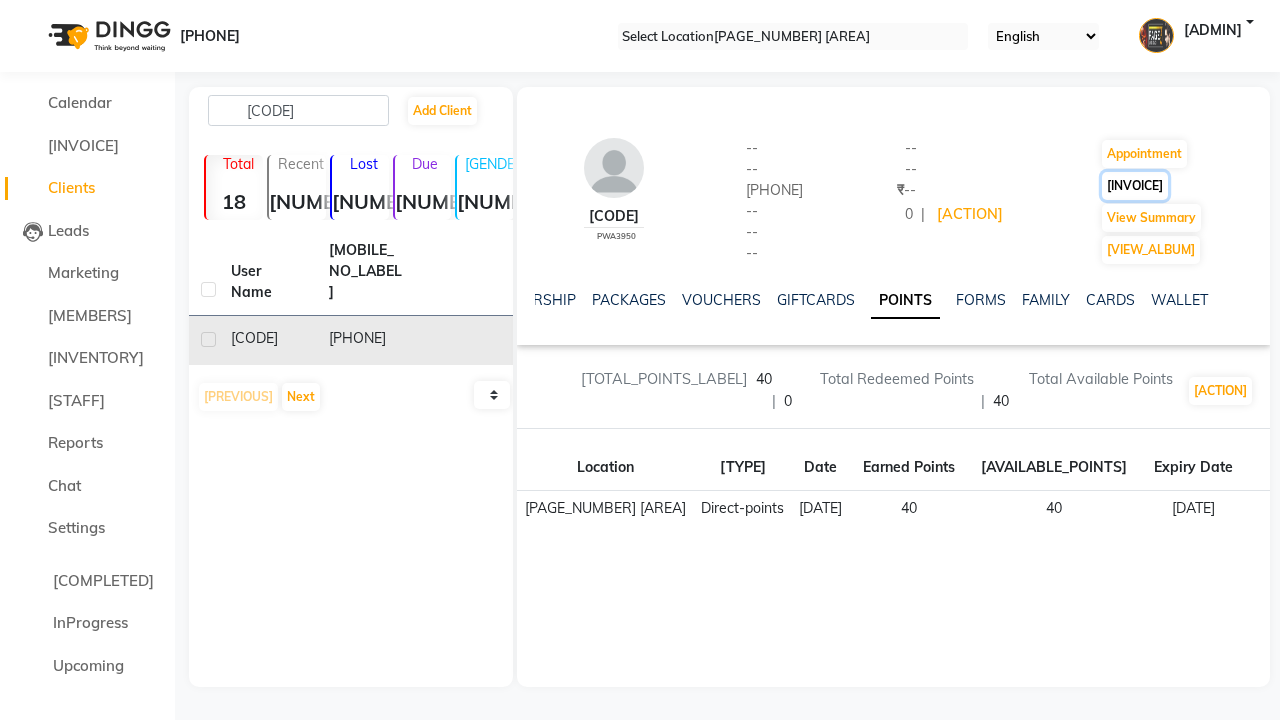 click on "[INVOICE]" at bounding box center (1144, 154) 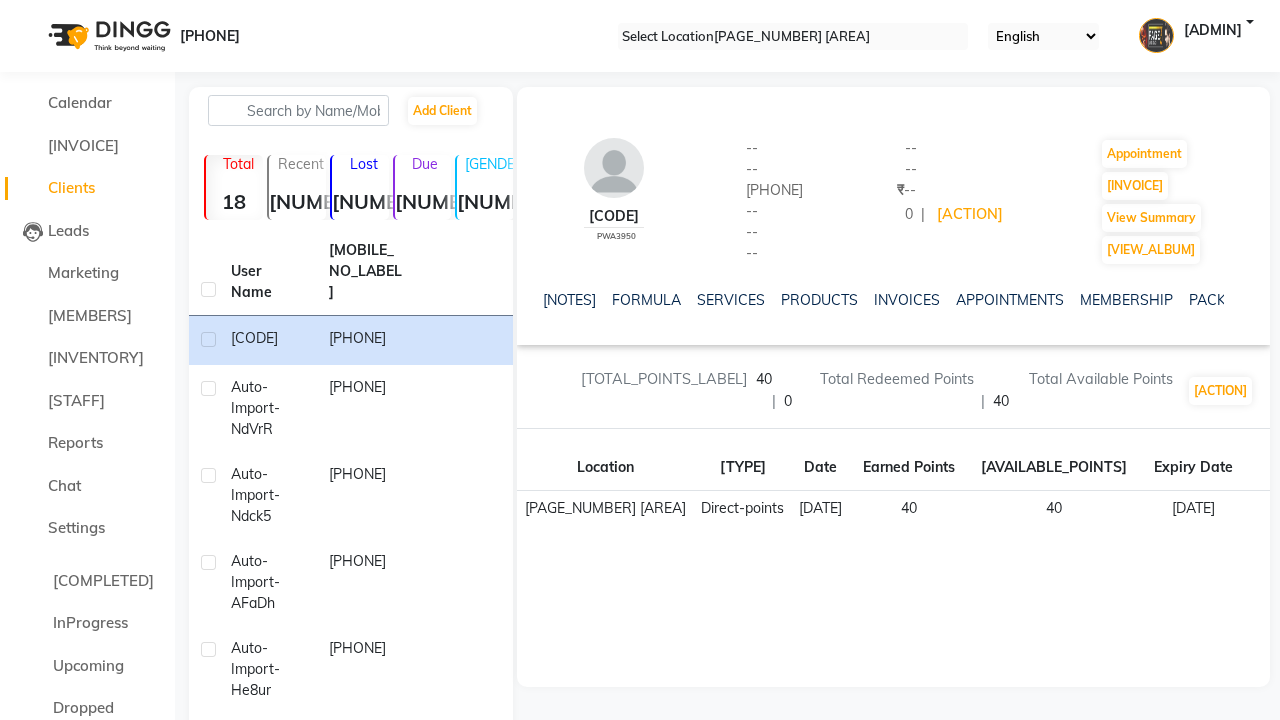 click on "[ADMIN]" at bounding box center (1213, 36) 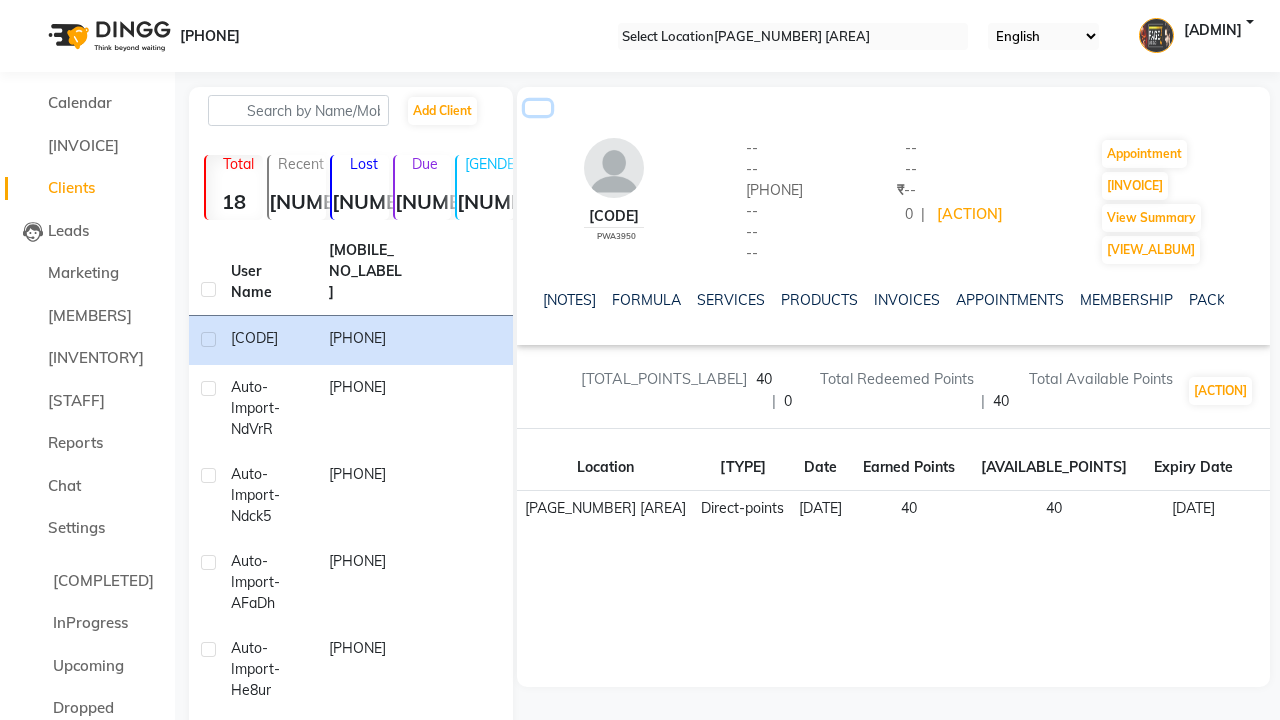 click at bounding box center [538, 108] 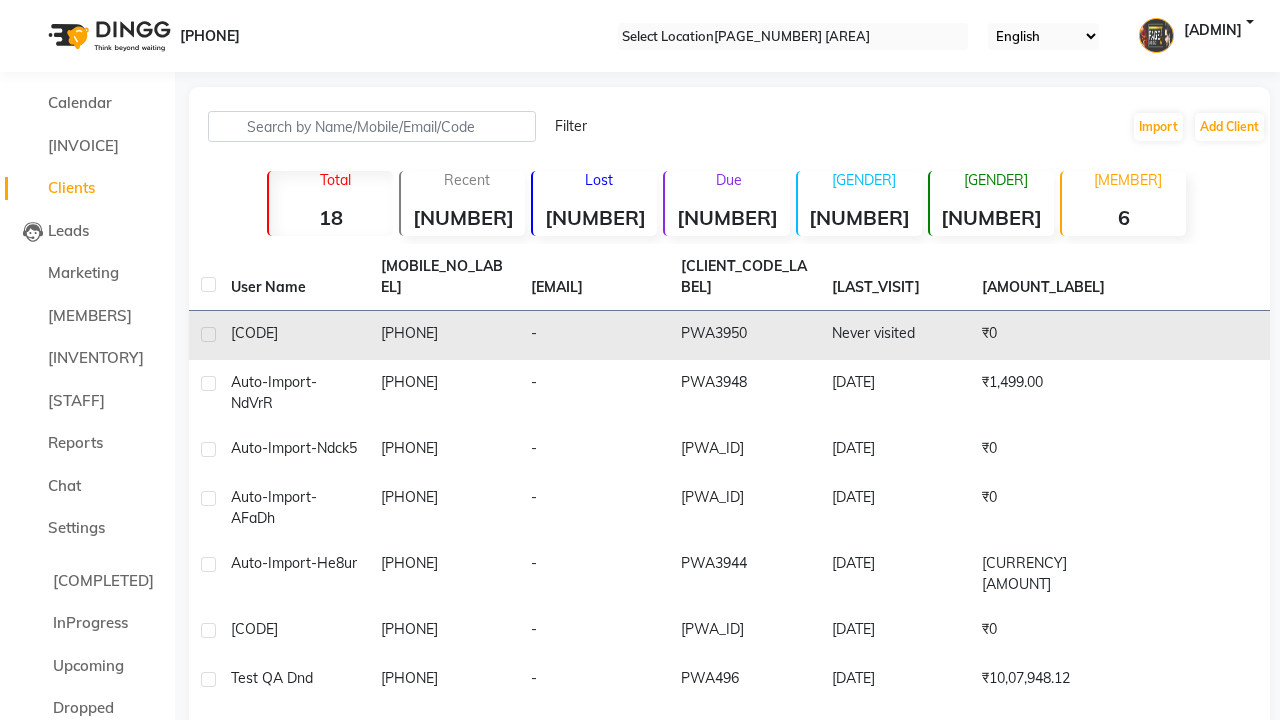 click at bounding box center [208, 334] 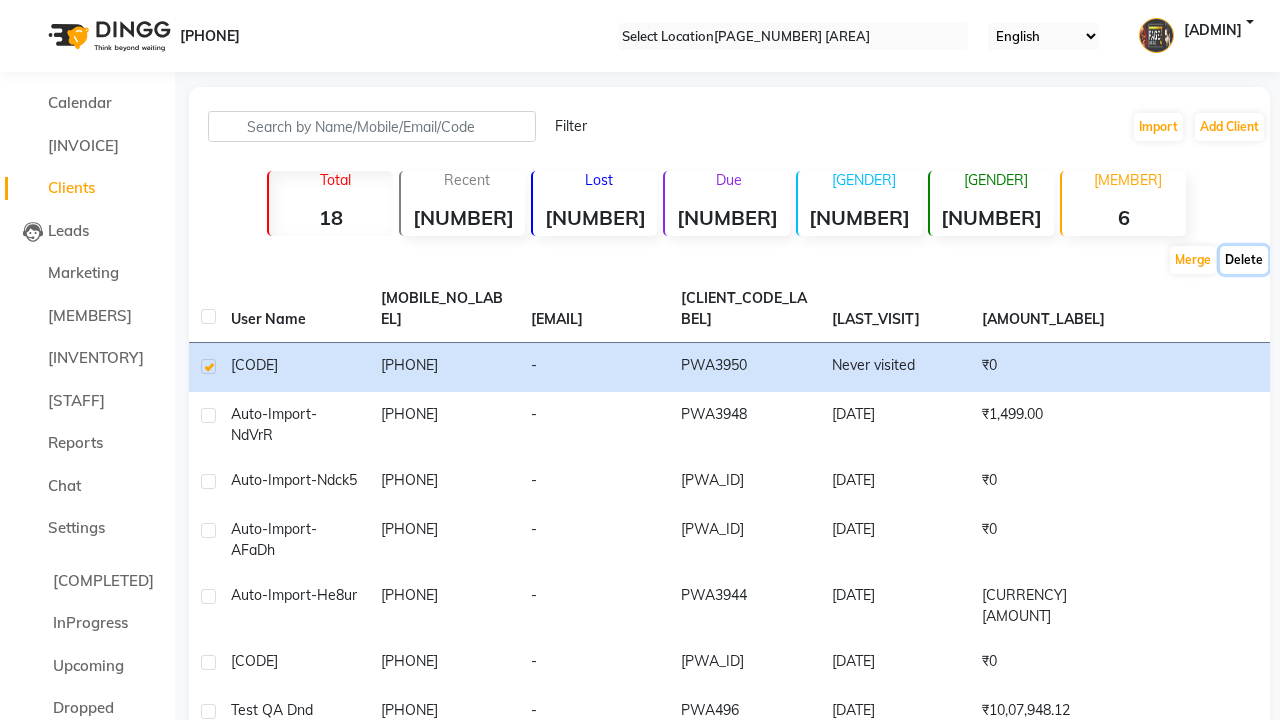 click on "Delete" at bounding box center [1193, 260] 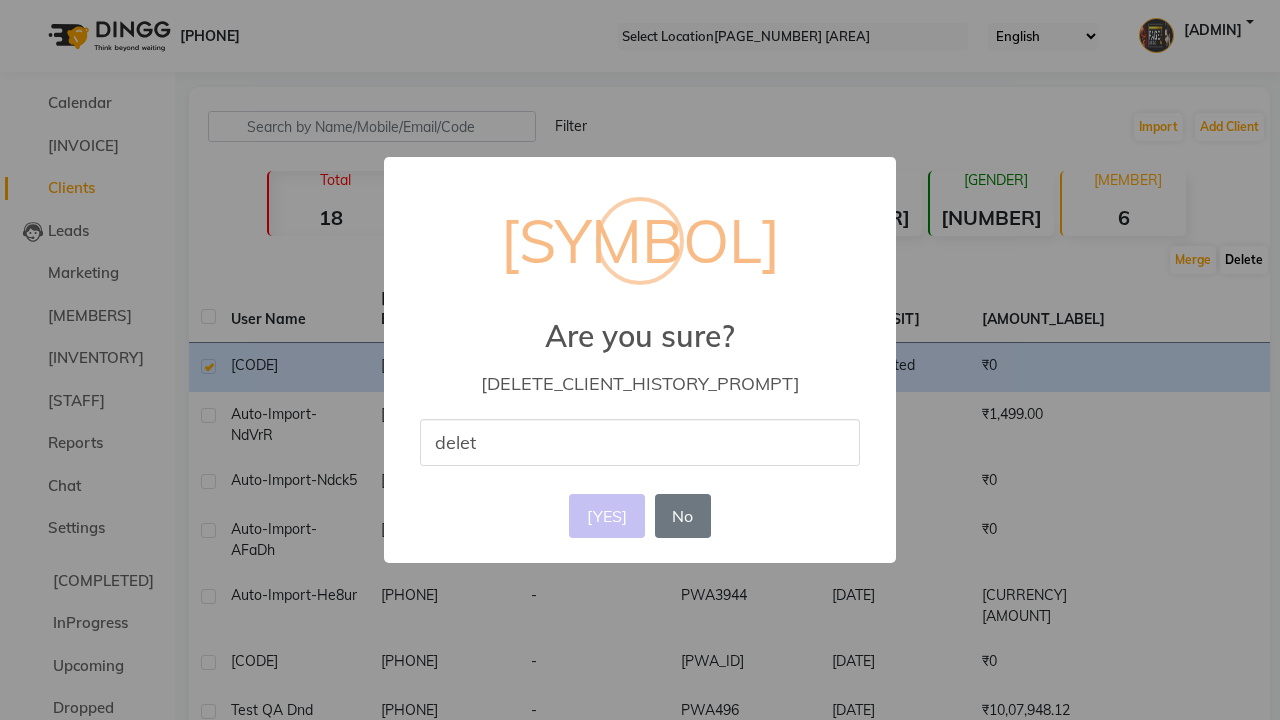 type on "[DELETE]" 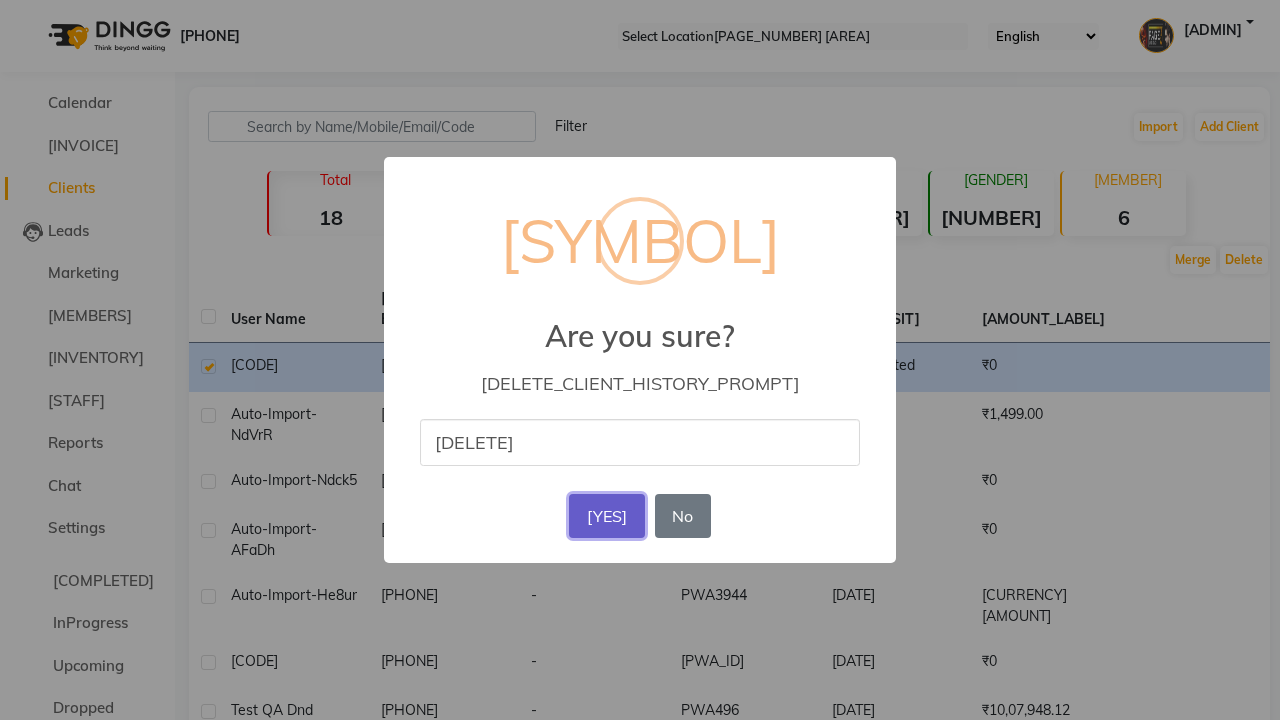 click on "[YES]" at bounding box center [606, 516] 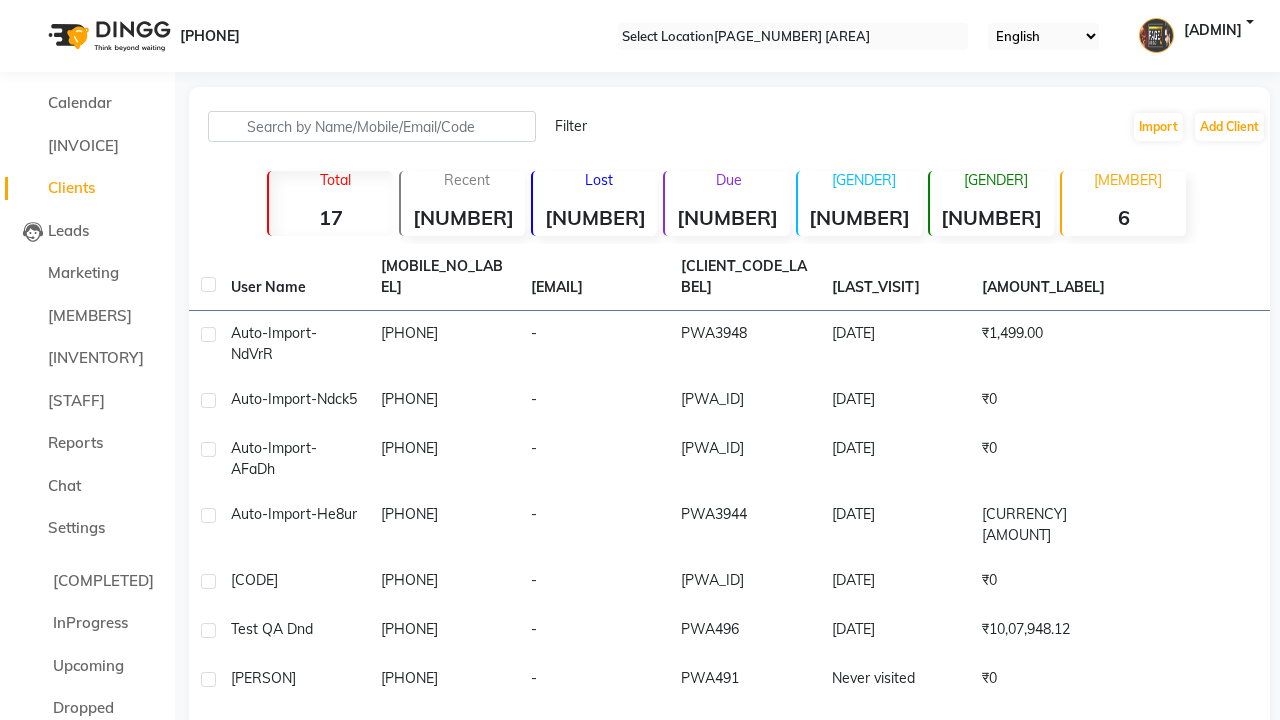 click on "[USER_HISTORY_REMOVED]" at bounding box center [640, 986] 